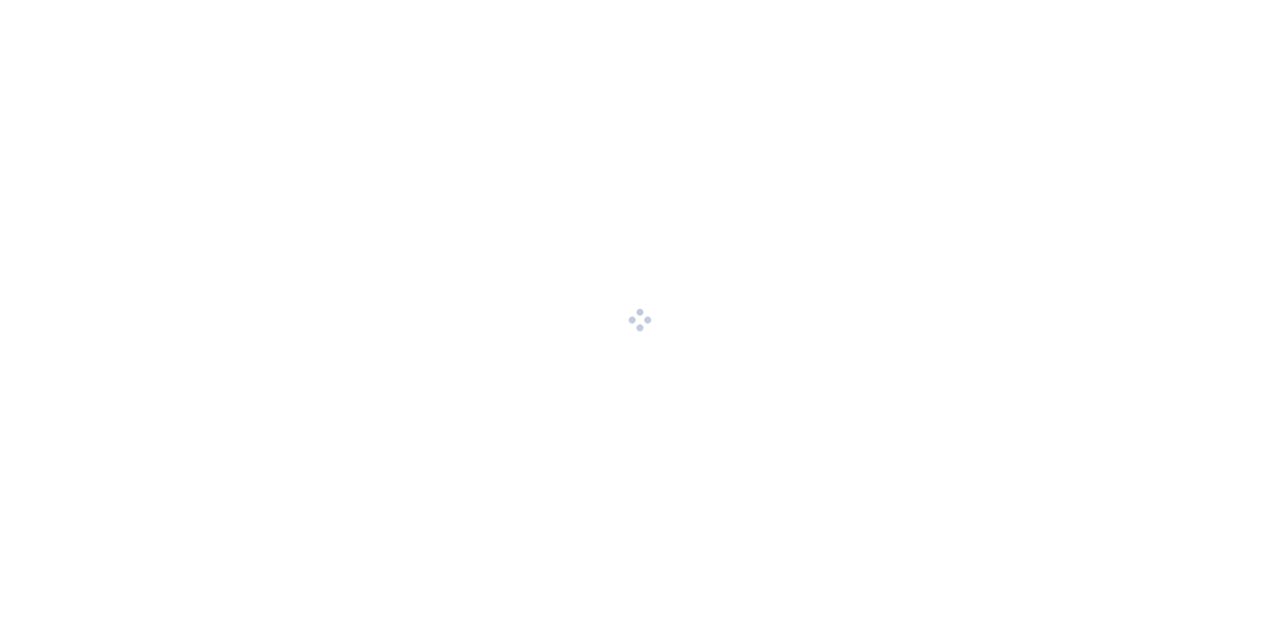 scroll, scrollTop: 0, scrollLeft: 0, axis: both 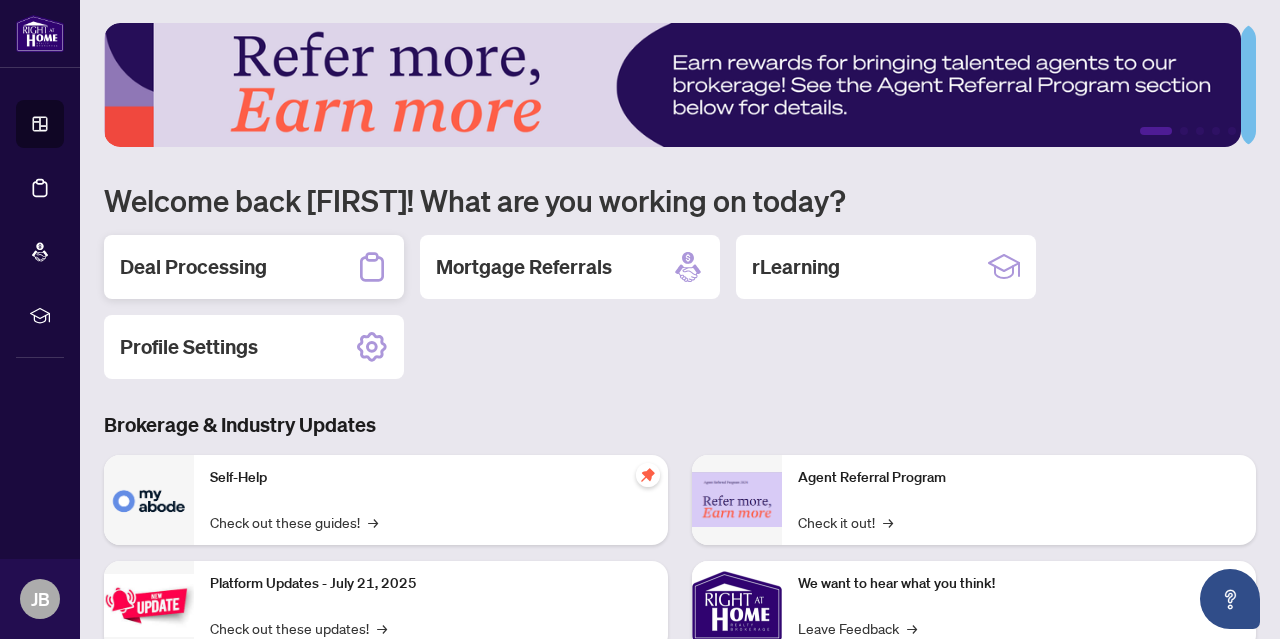 click on "Deal Processing" at bounding box center (193, 267) 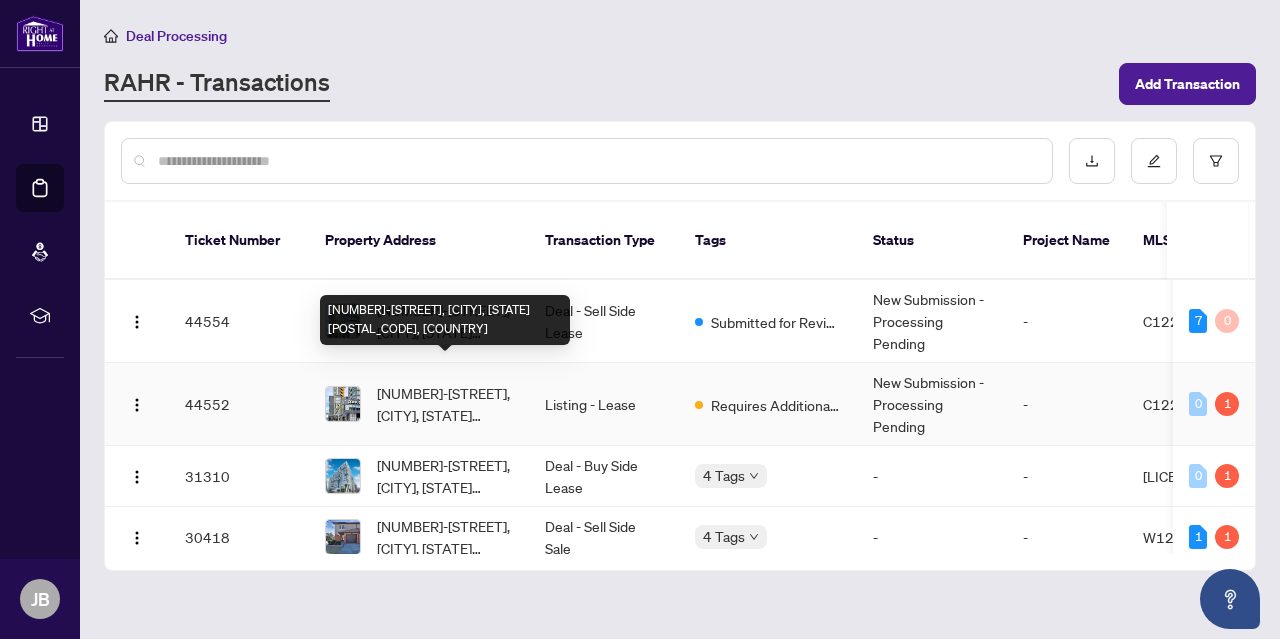 click on "[NUMBER]-[STREET], [CITY], [STATE] [POSTAL_CODE], [COUNTRY]" at bounding box center (445, 404) 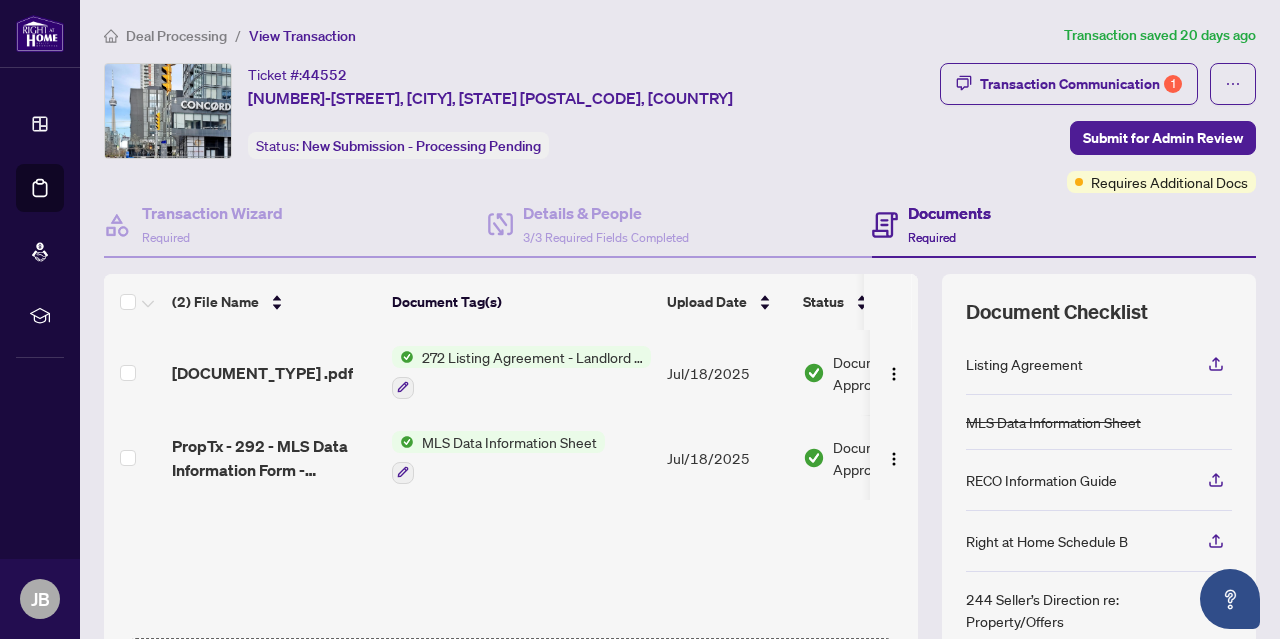 scroll, scrollTop: 1, scrollLeft: 0, axis: vertical 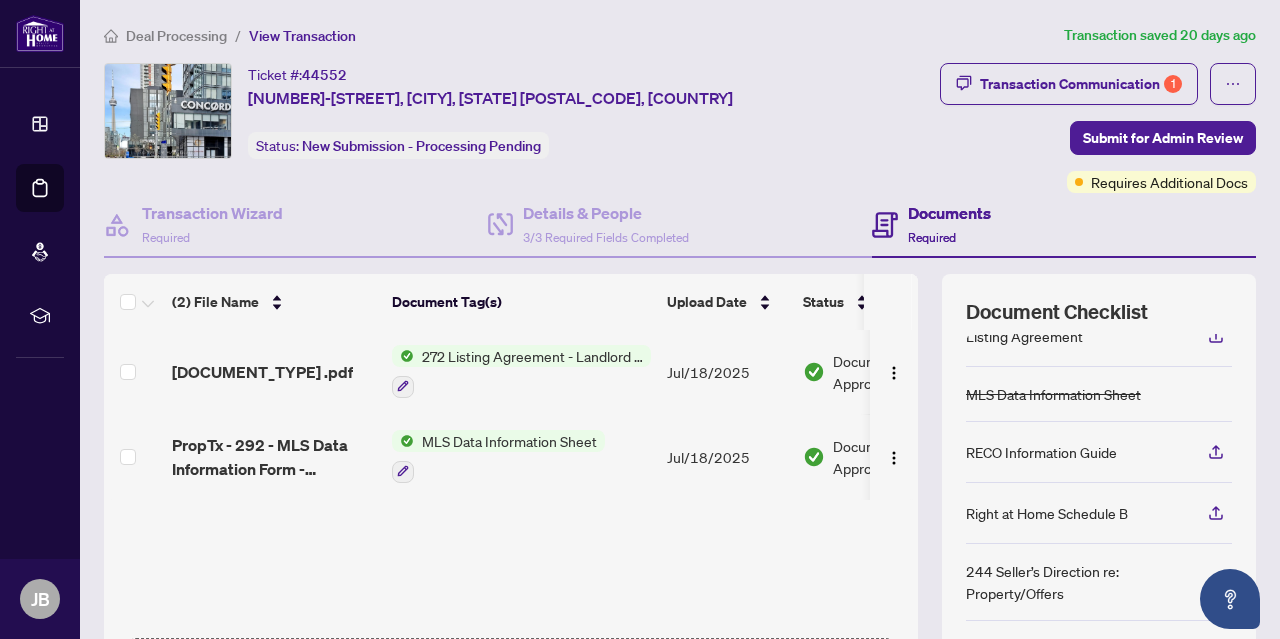 click on "MLS Data Information Sheet" at bounding box center (509, 441) 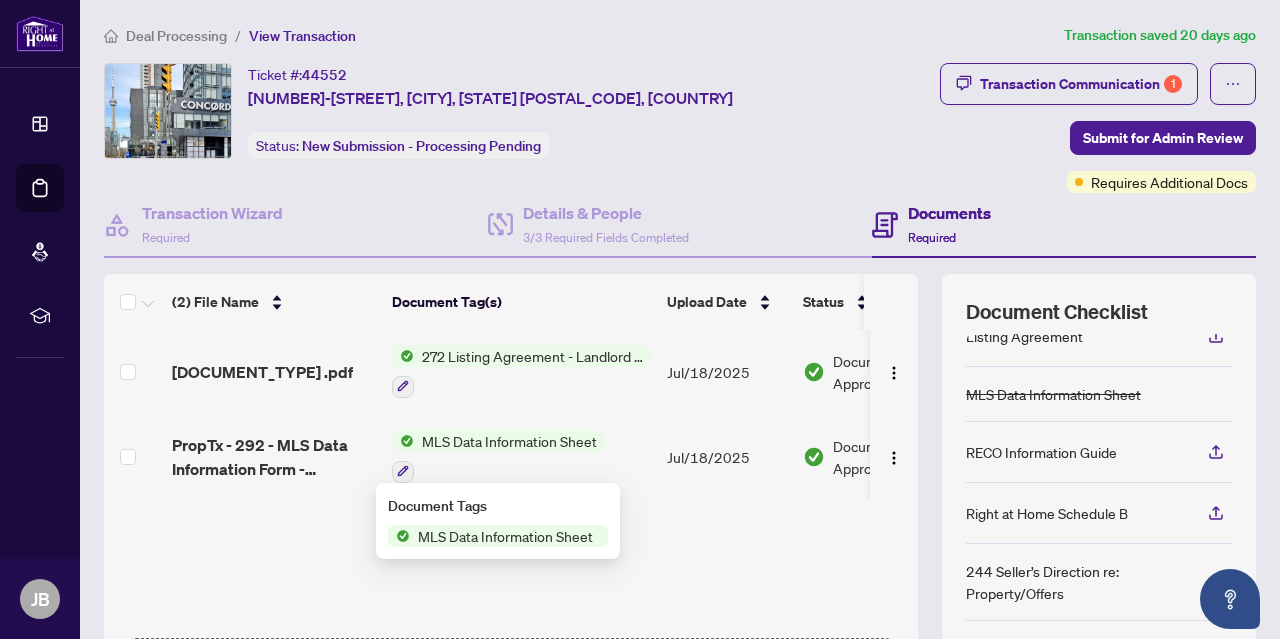 click on "MLS Data Information Sheet" at bounding box center [505, 536] 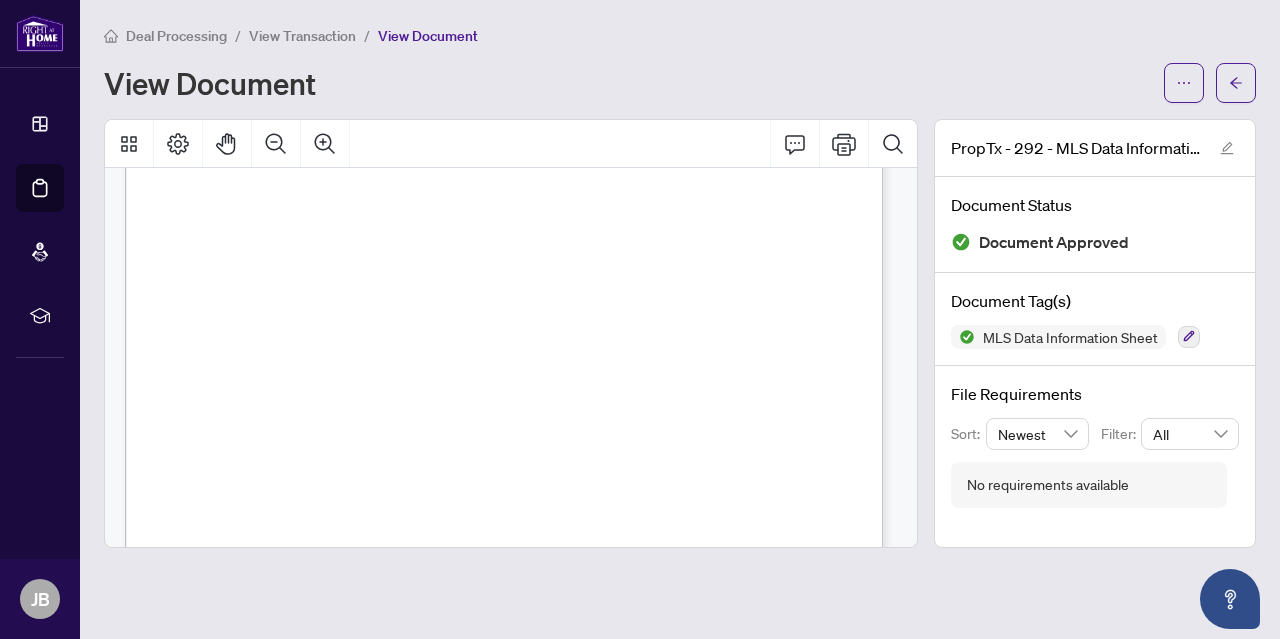 scroll, scrollTop: 1095, scrollLeft: 0, axis: vertical 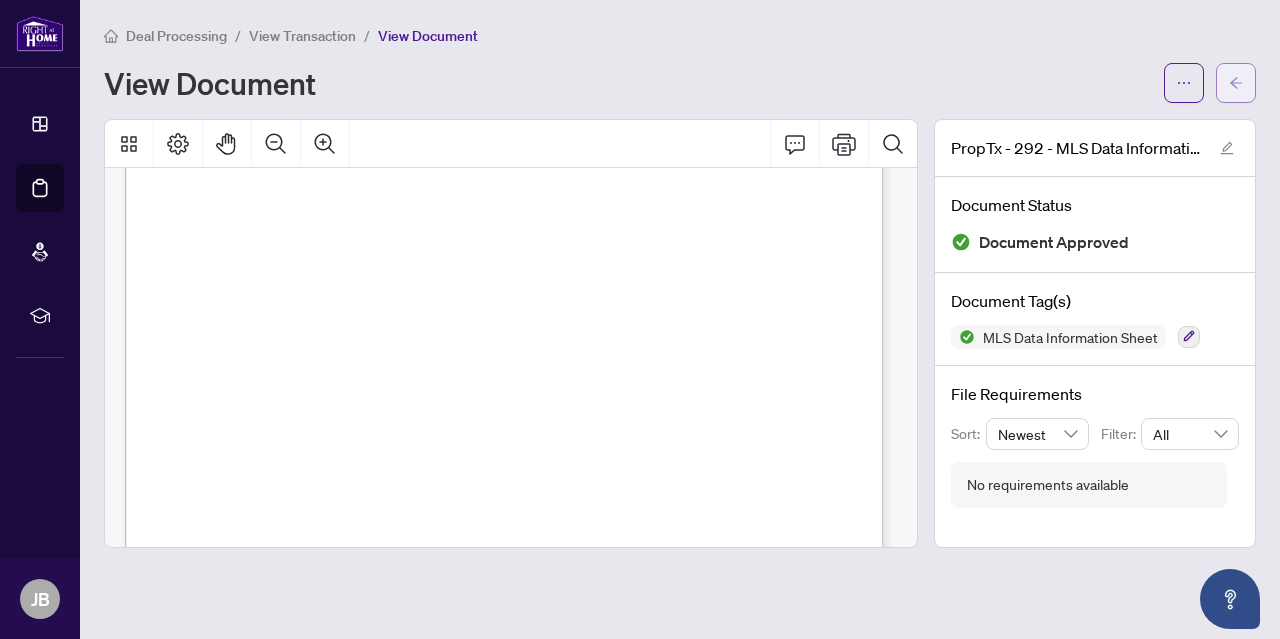 click at bounding box center (1236, 83) 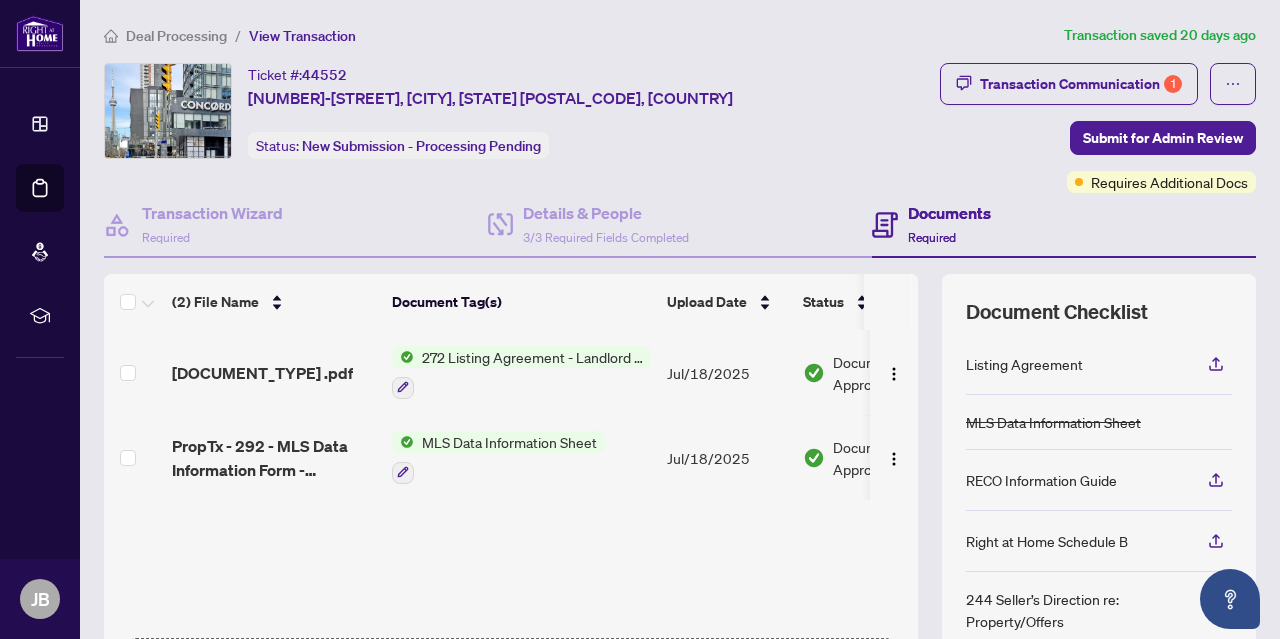 click on "Documents" at bounding box center [949, 213] 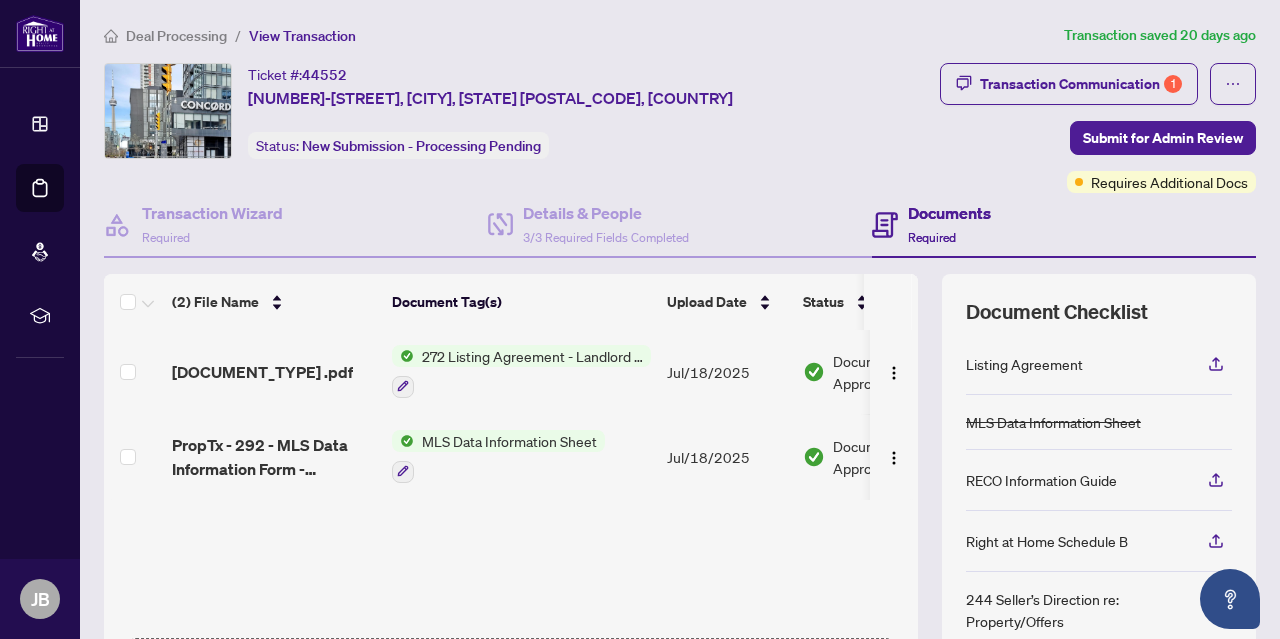 scroll, scrollTop: 0, scrollLeft: 0, axis: both 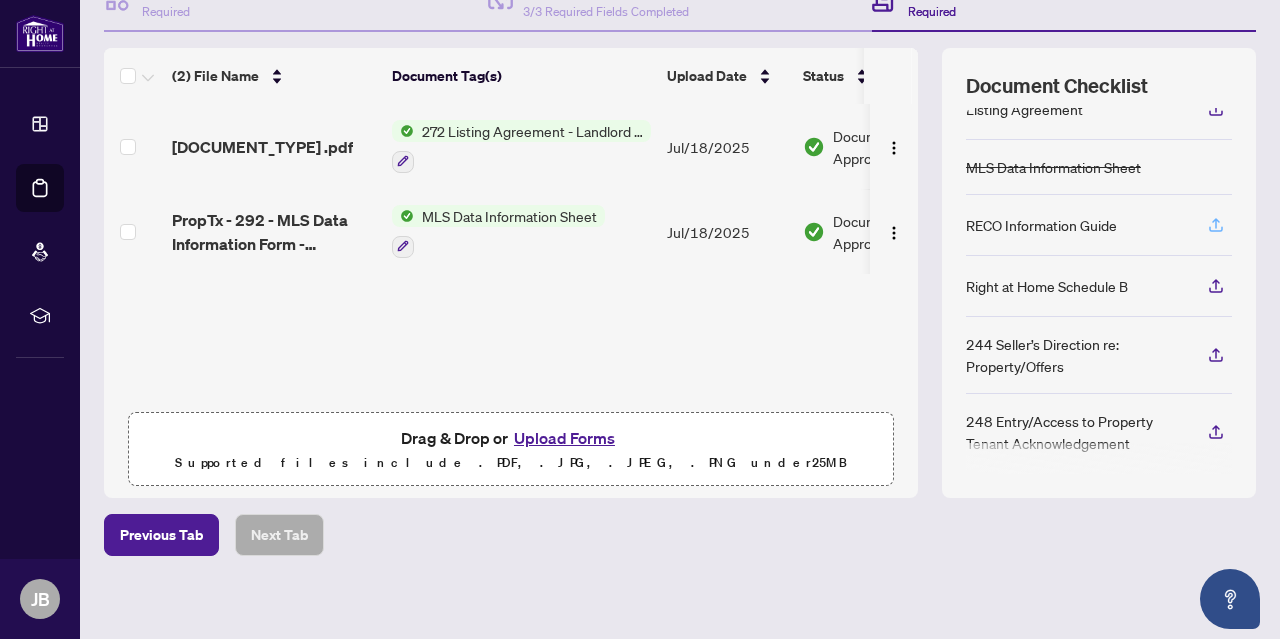 click 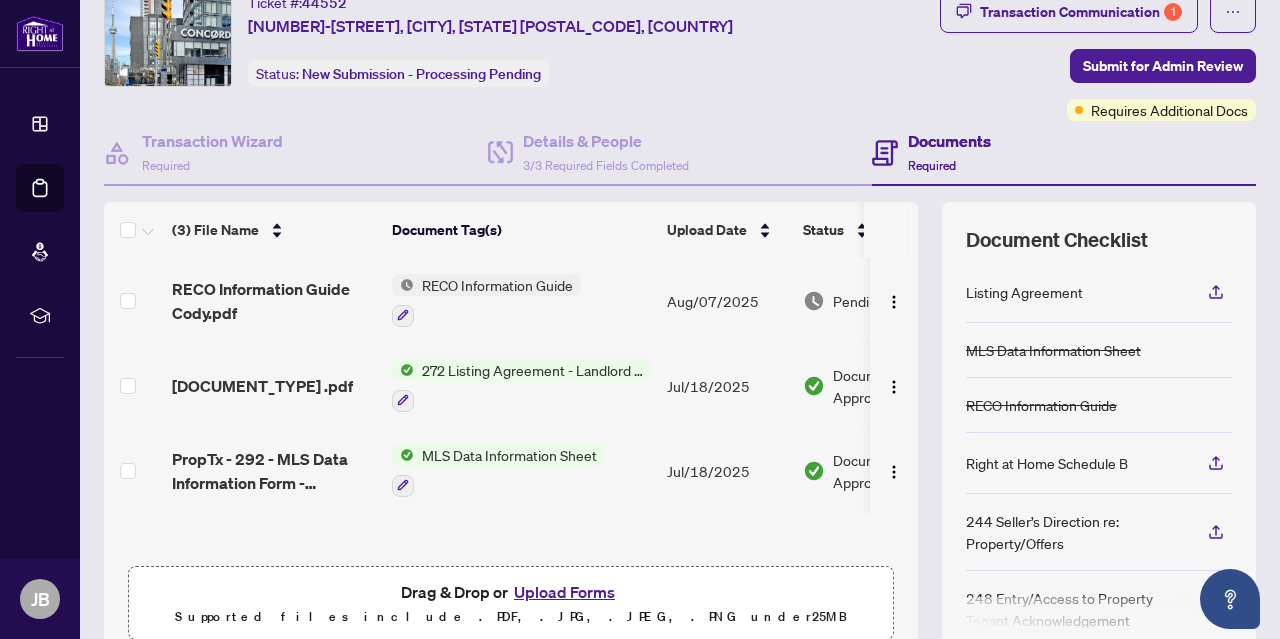 scroll, scrollTop: 10, scrollLeft: 0, axis: vertical 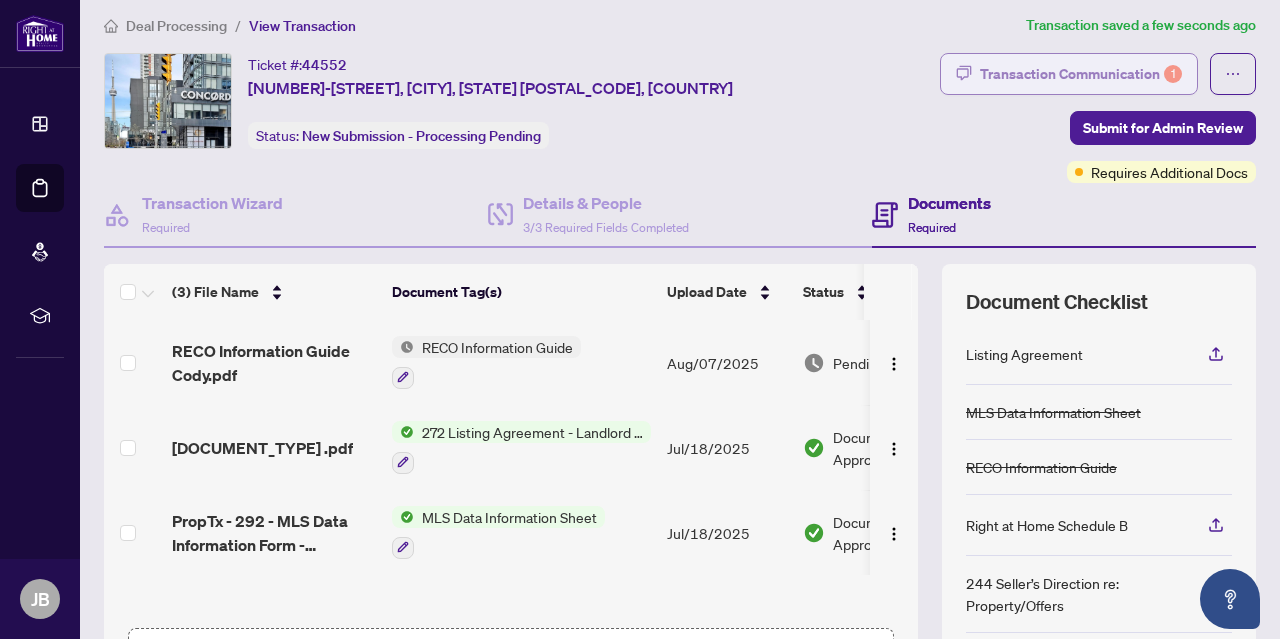 click on "Transaction Communication 1" at bounding box center [1081, 74] 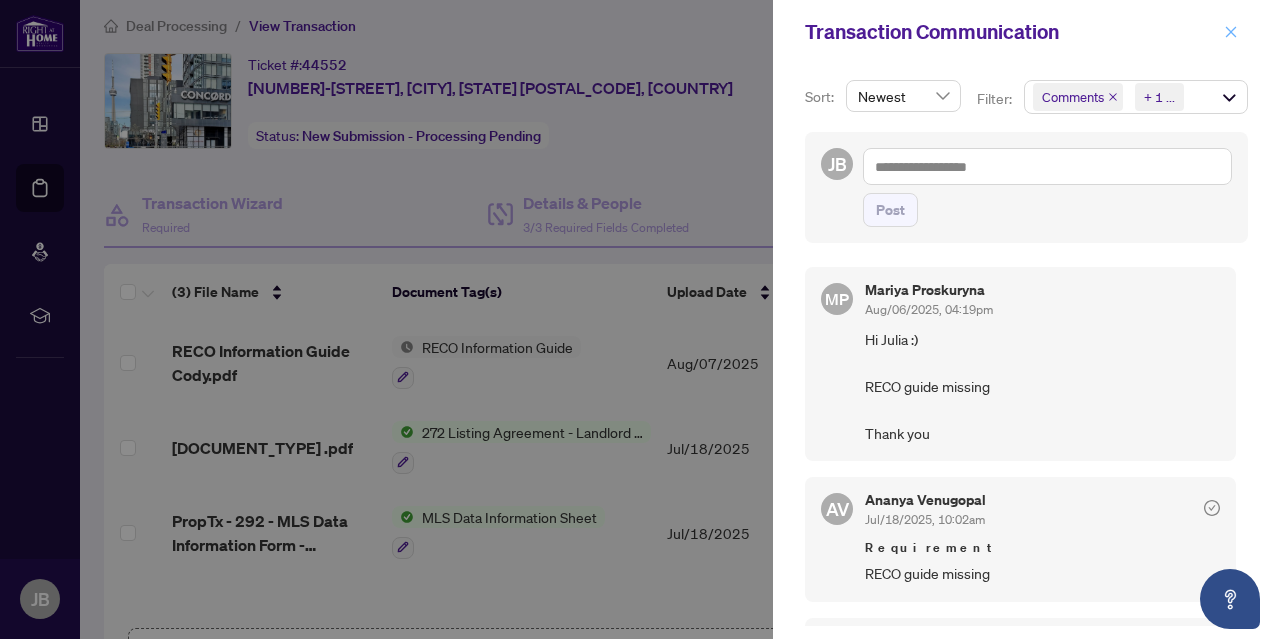 click 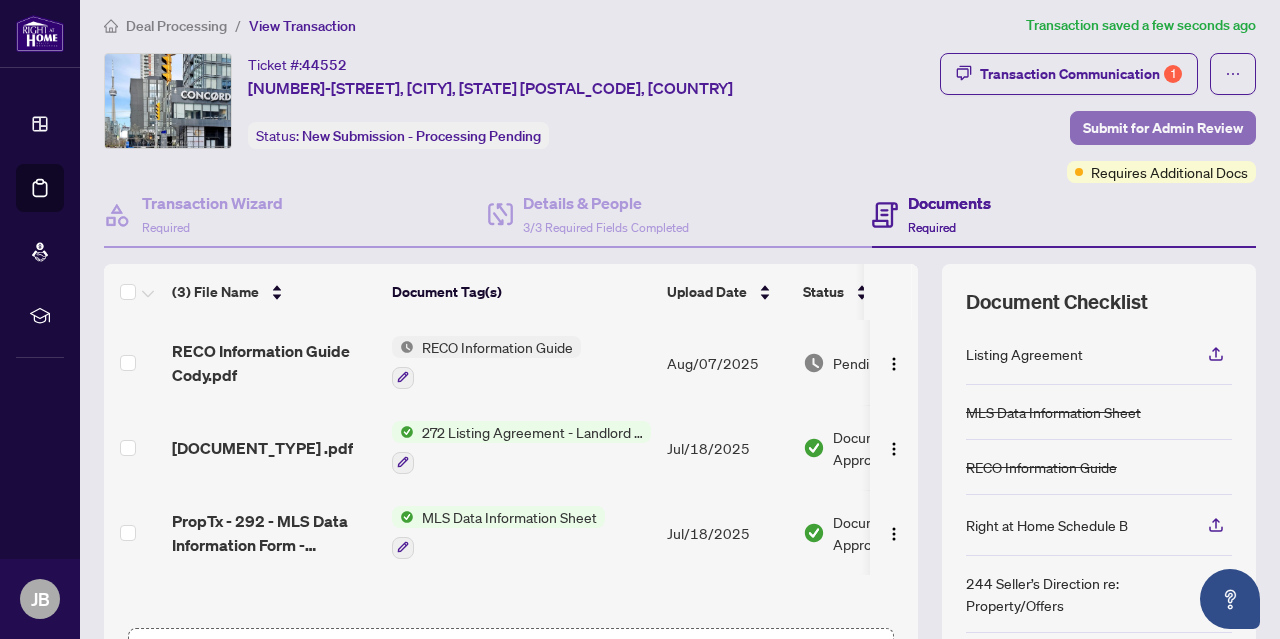 click on "Submit for Admin Review" at bounding box center (1163, 128) 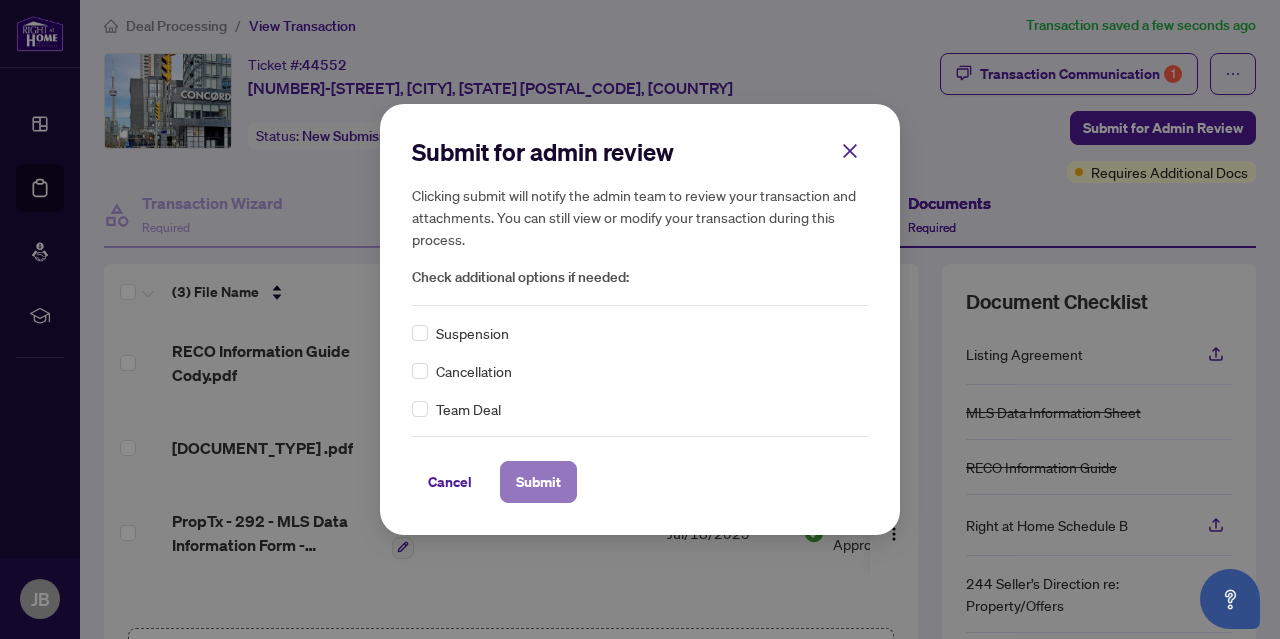 click on "Submit" at bounding box center [538, 482] 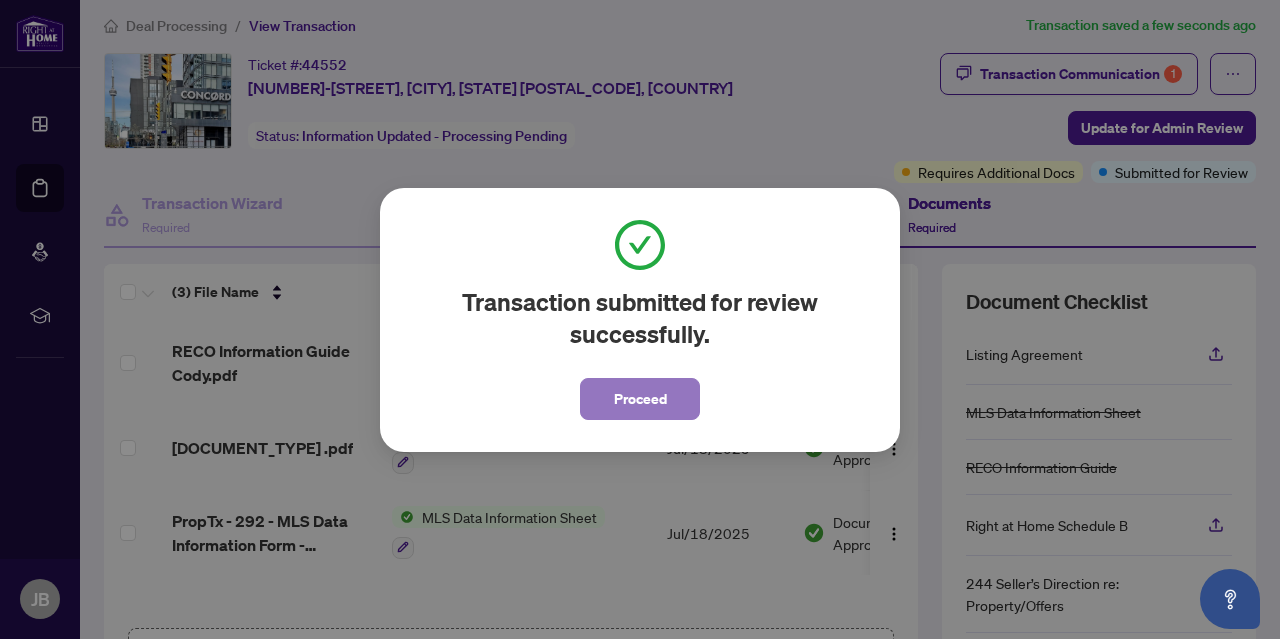 click on "Proceed" at bounding box center (640, 399) 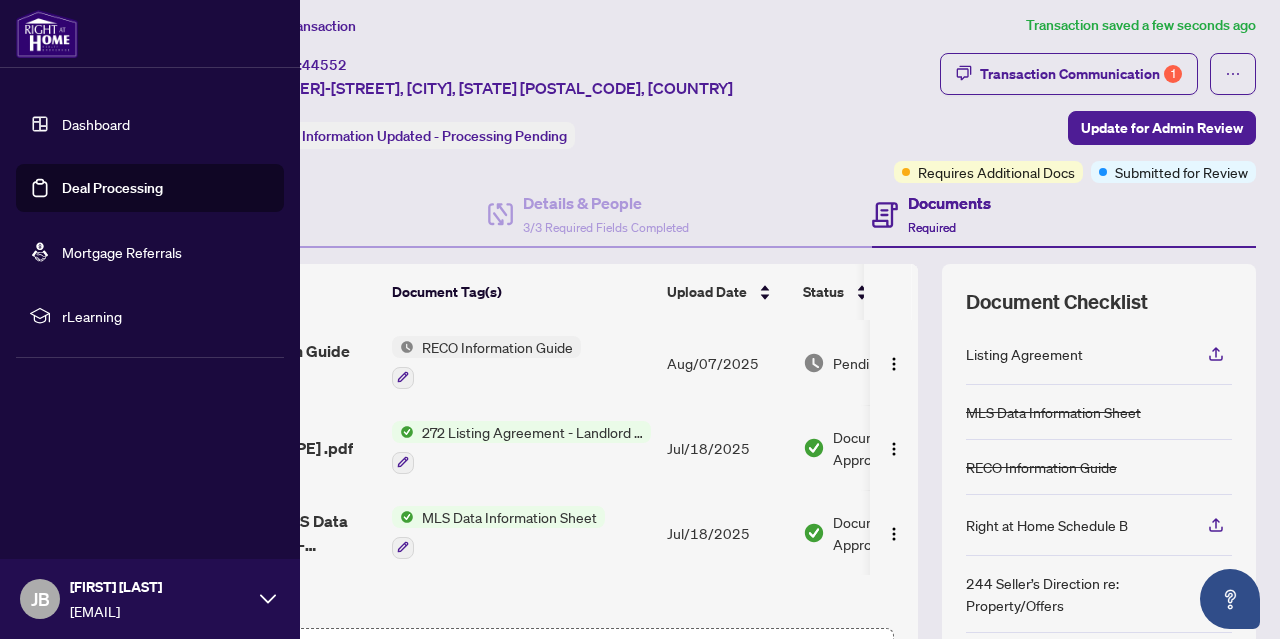 click on "Dashboard" at bounding box center [96, 124] 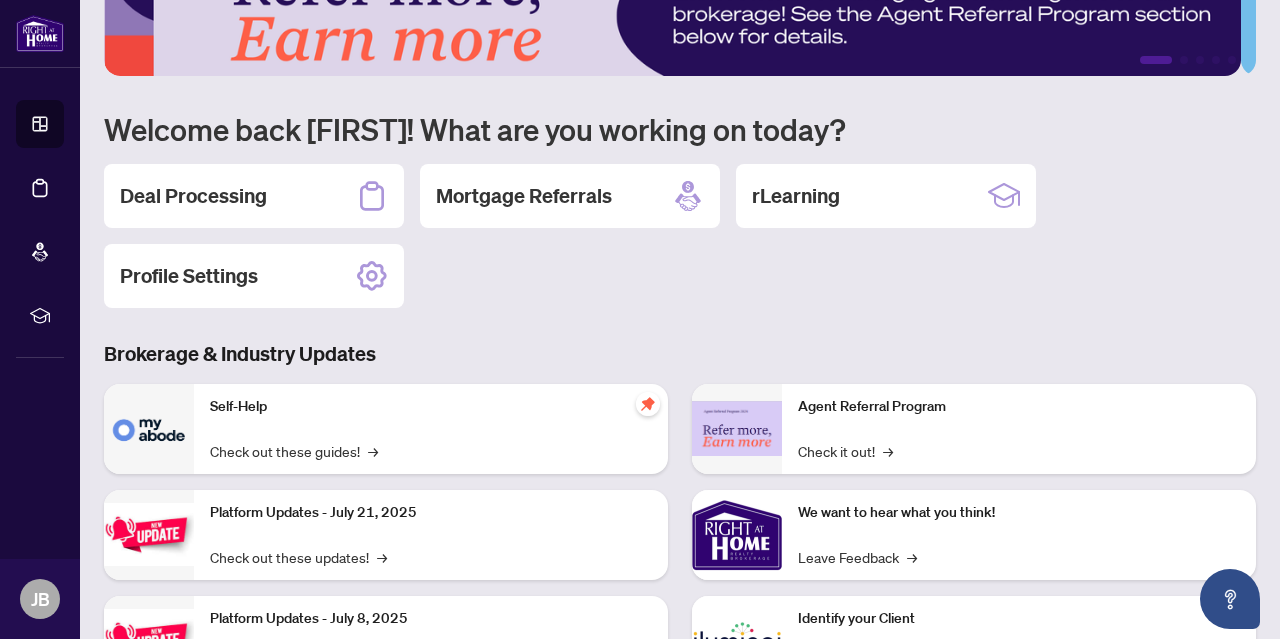 scroll, scrollTop: 0, scrollLeft: 0, axis: both 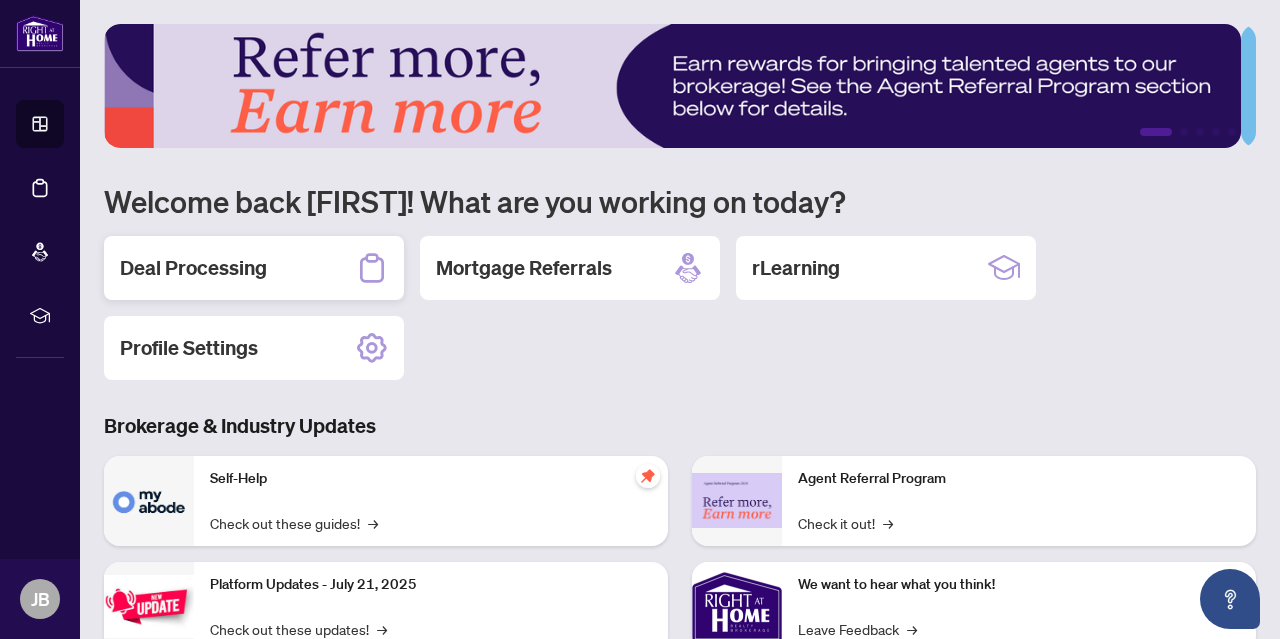 click on "Deal Processing" at bounding box center [193, 268] 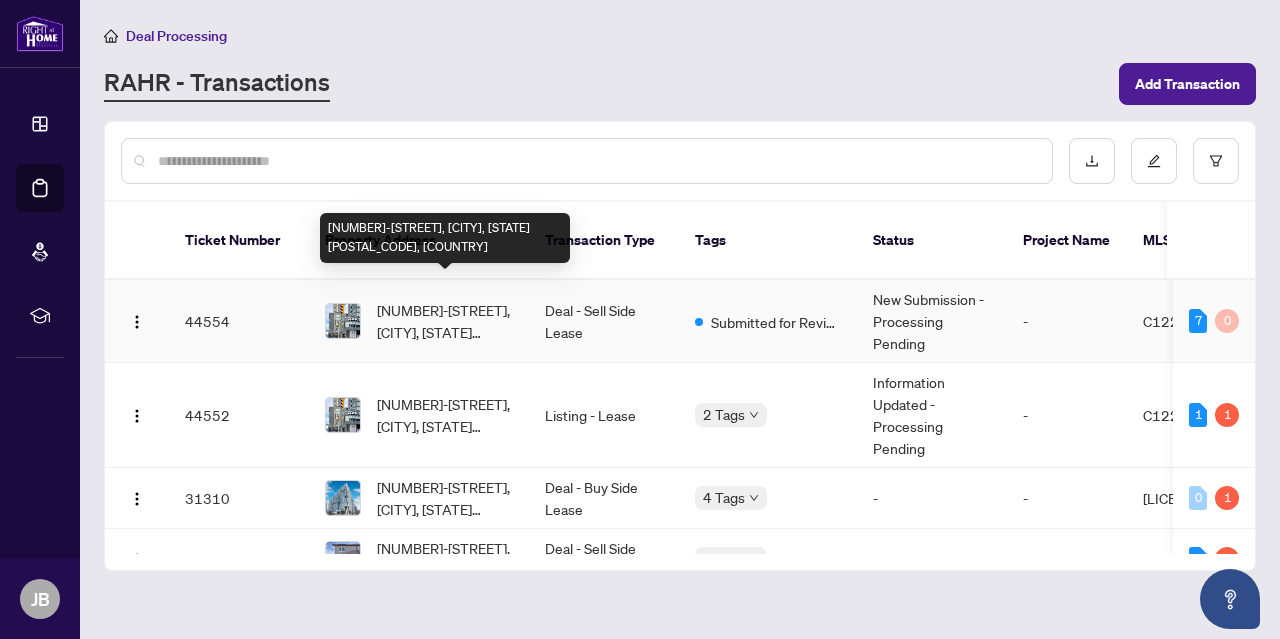 click on "[NUMBER]-[STREET], [CITY], [STATE] [POSTAL_CODE], [COUNTRY]" at bounding box center [445, 321] 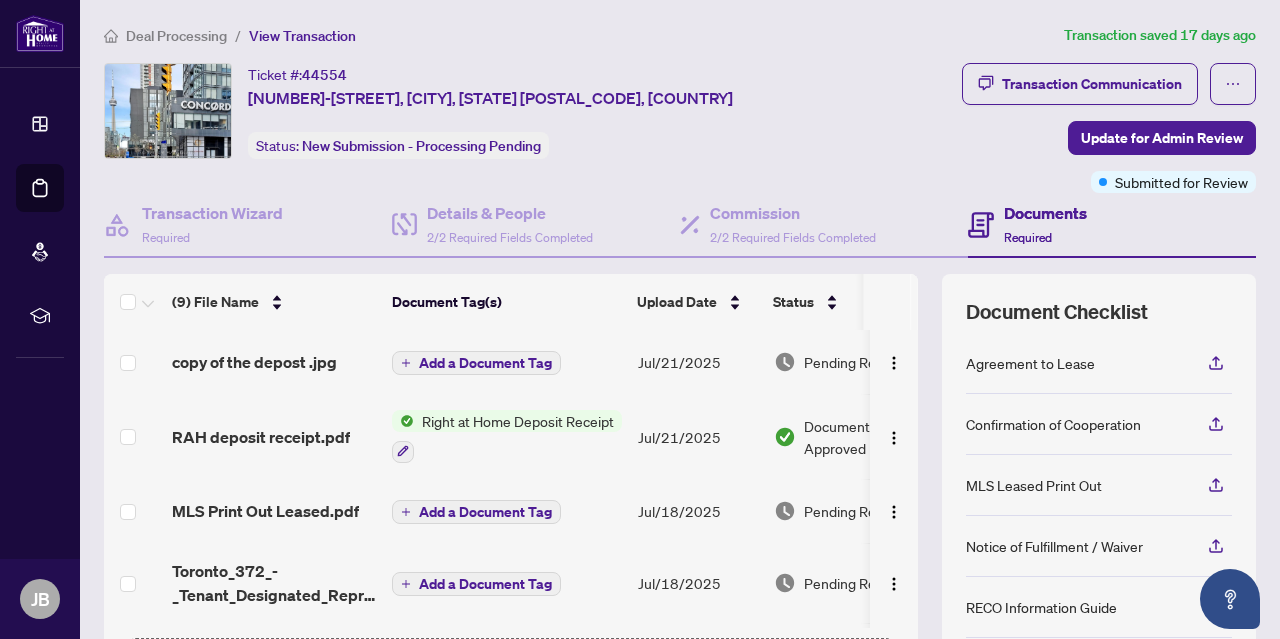 scroll, scrollTop: 1, scrollLeft: 0, axis: vertical 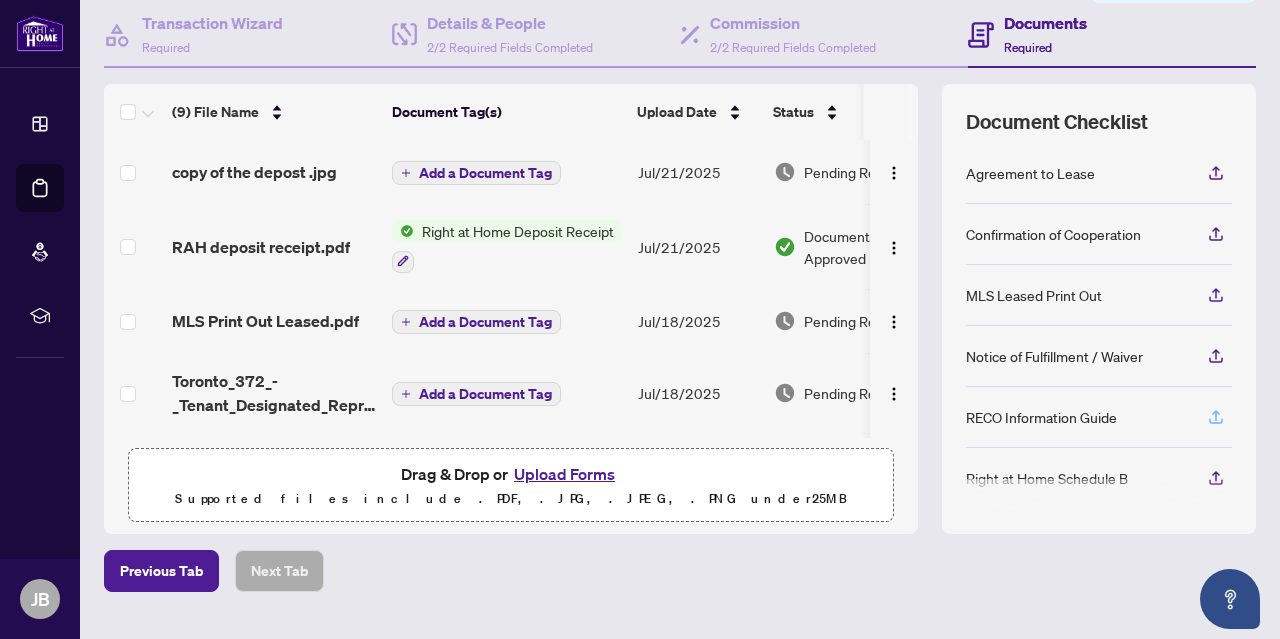 click 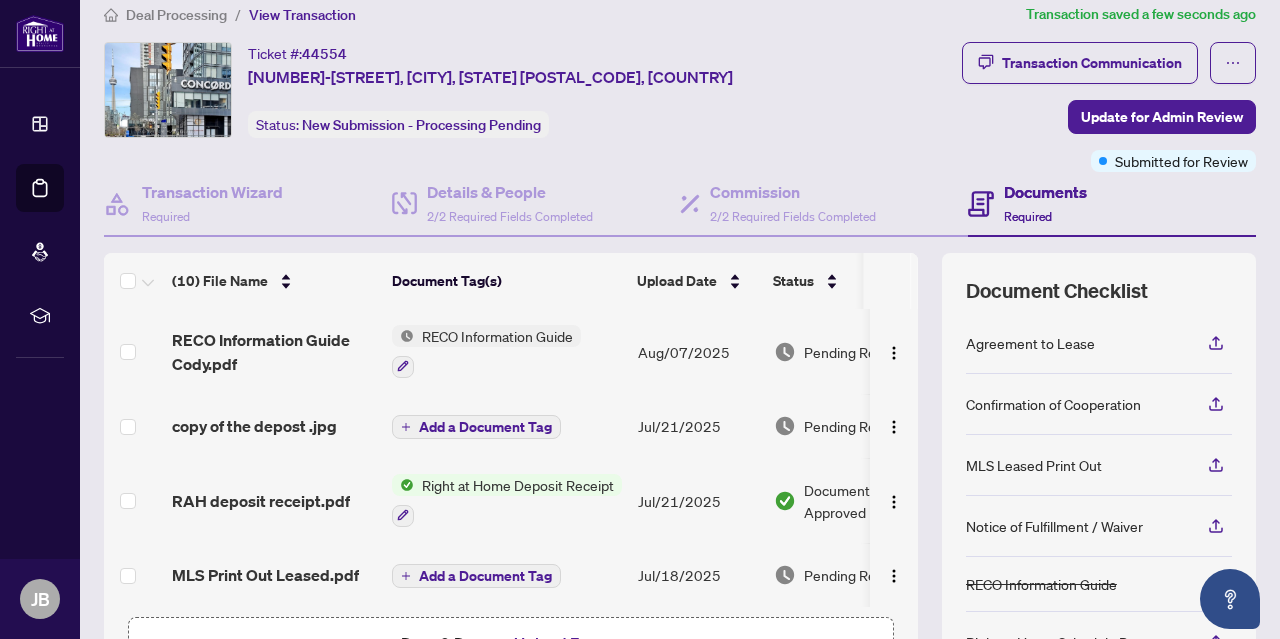 scroll, scrollTop: 22, scrollLeft: 0, axis: vertical 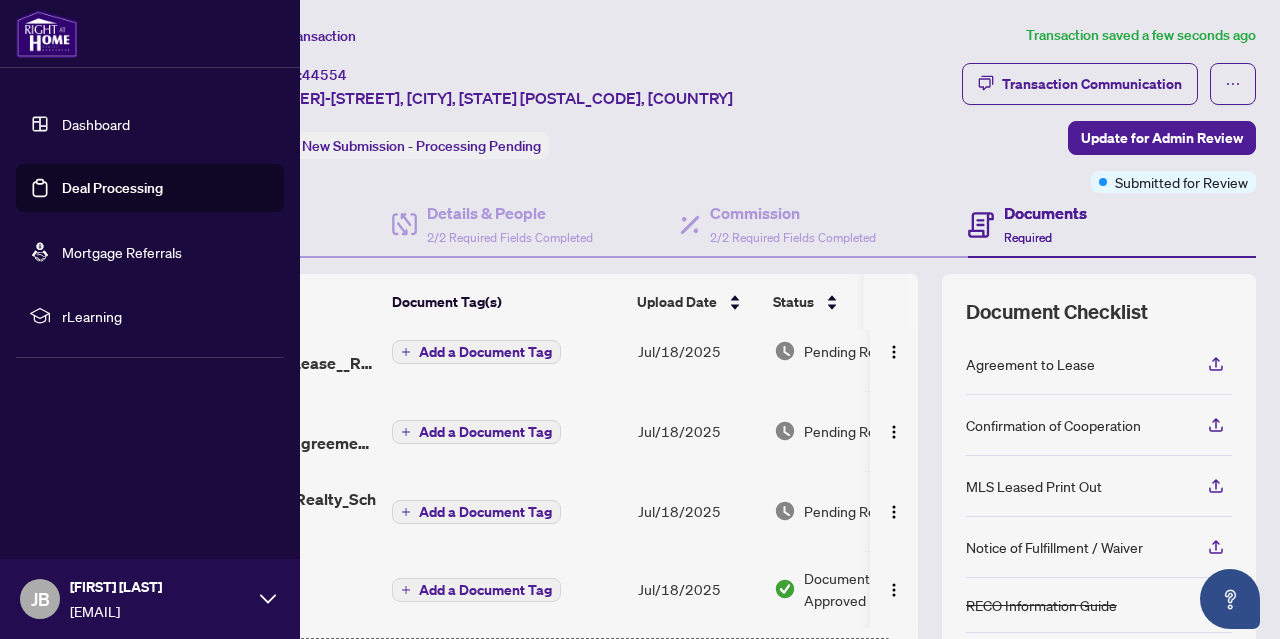 click on "Dashboard" at bounding box center (96, 124) 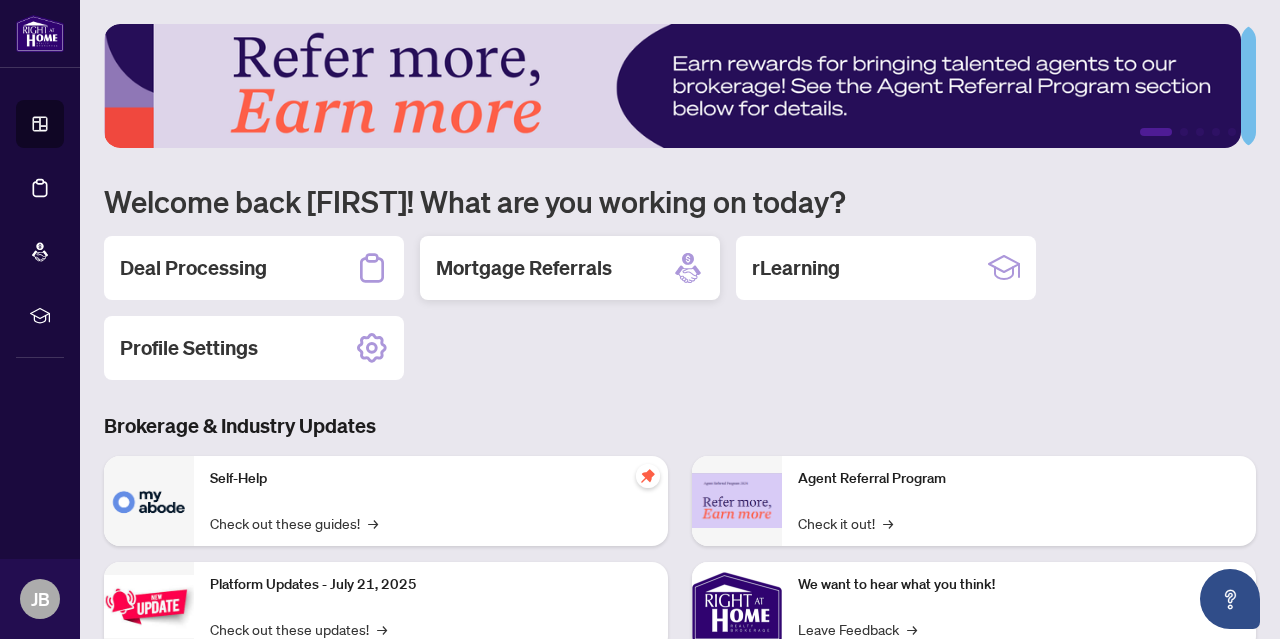 click on "Mortgage Referrals" at bounding box center [524, 268] 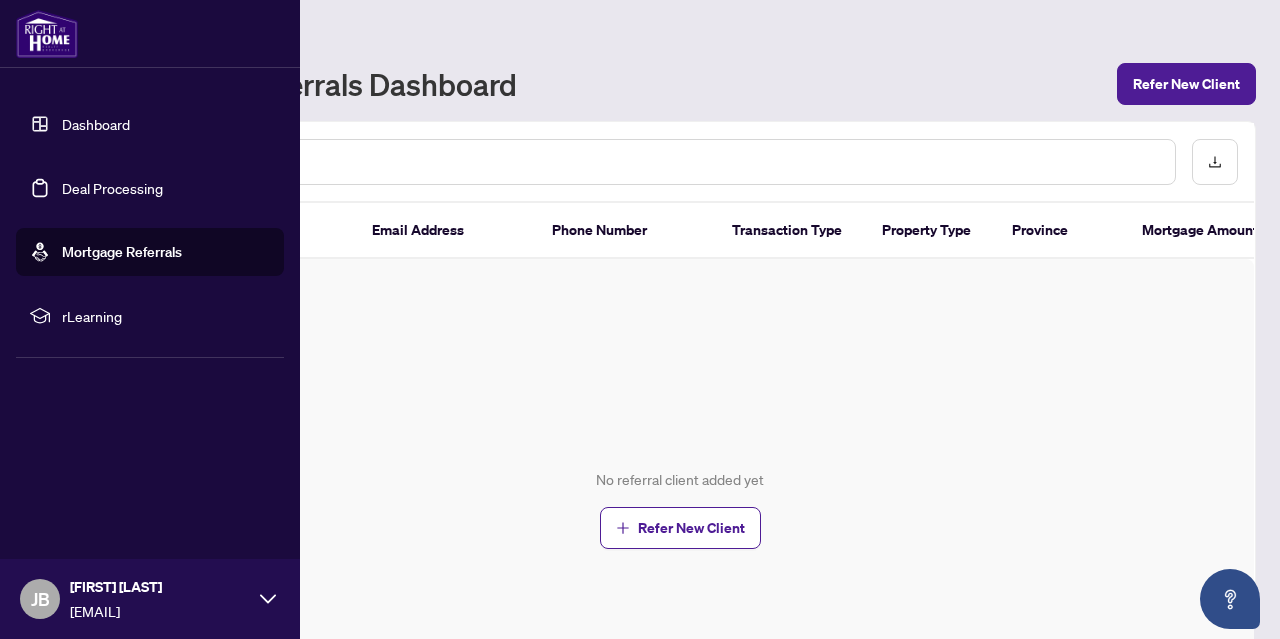 click on "Dashboard" at bounding box center (96, 124) 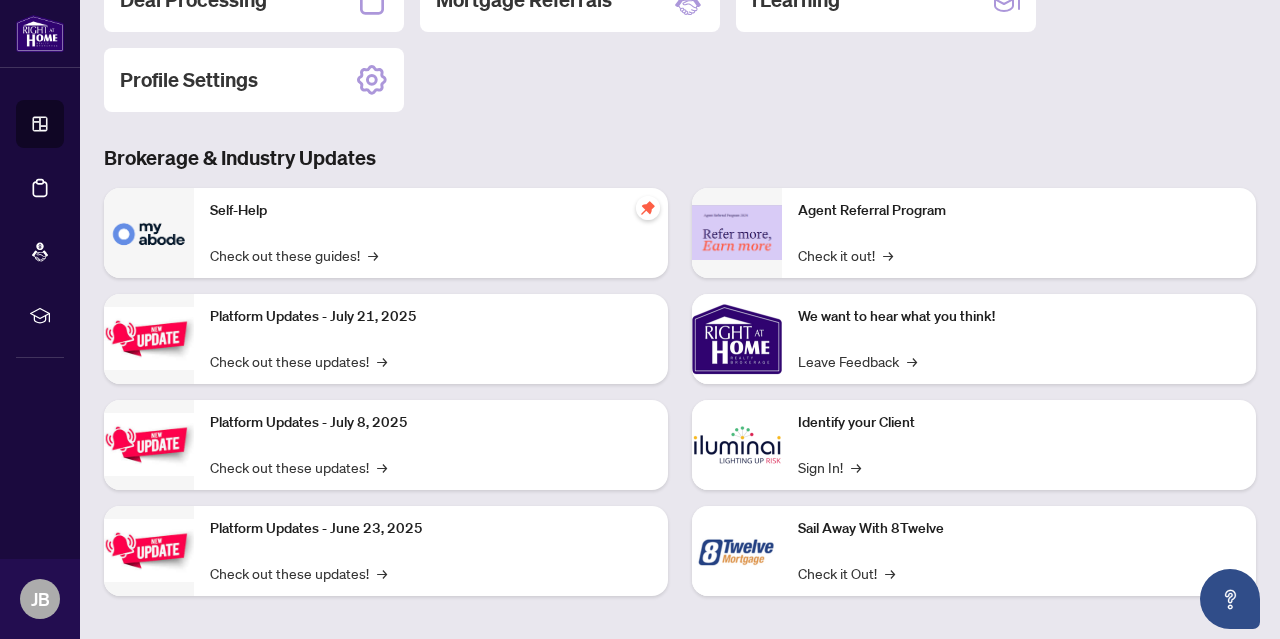 scroll, scrollTop: 270, scrollLeft: 0, axis: vertical 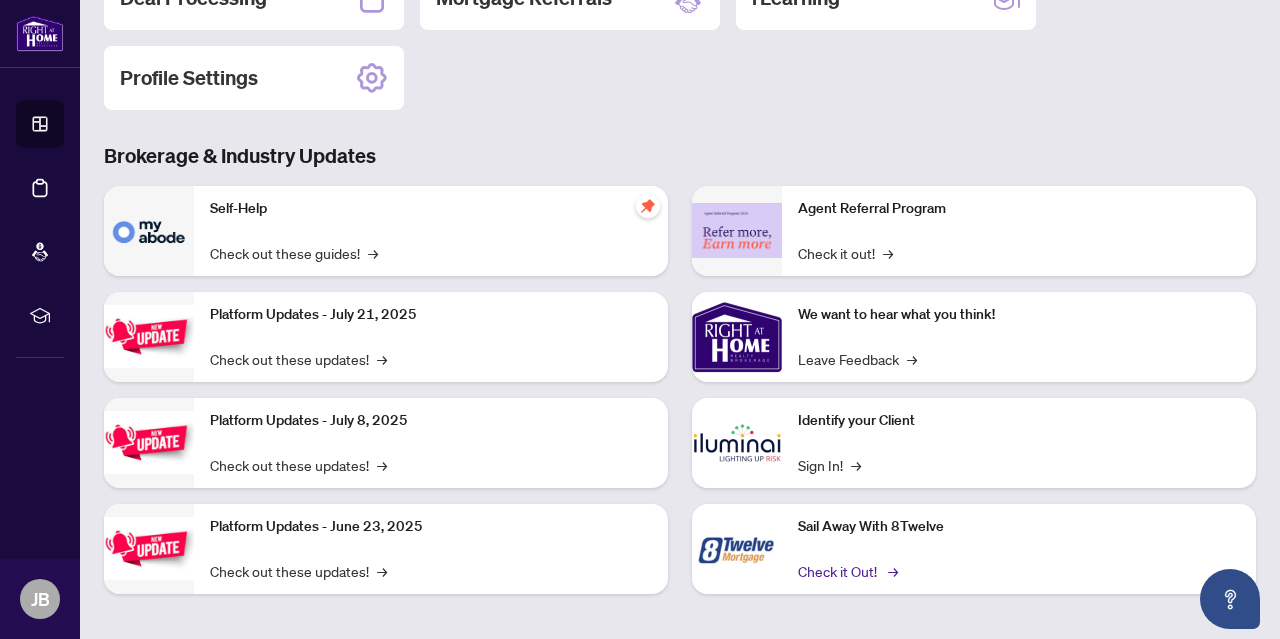 click on "Check it Out! →" at bounding box center (846, 571) 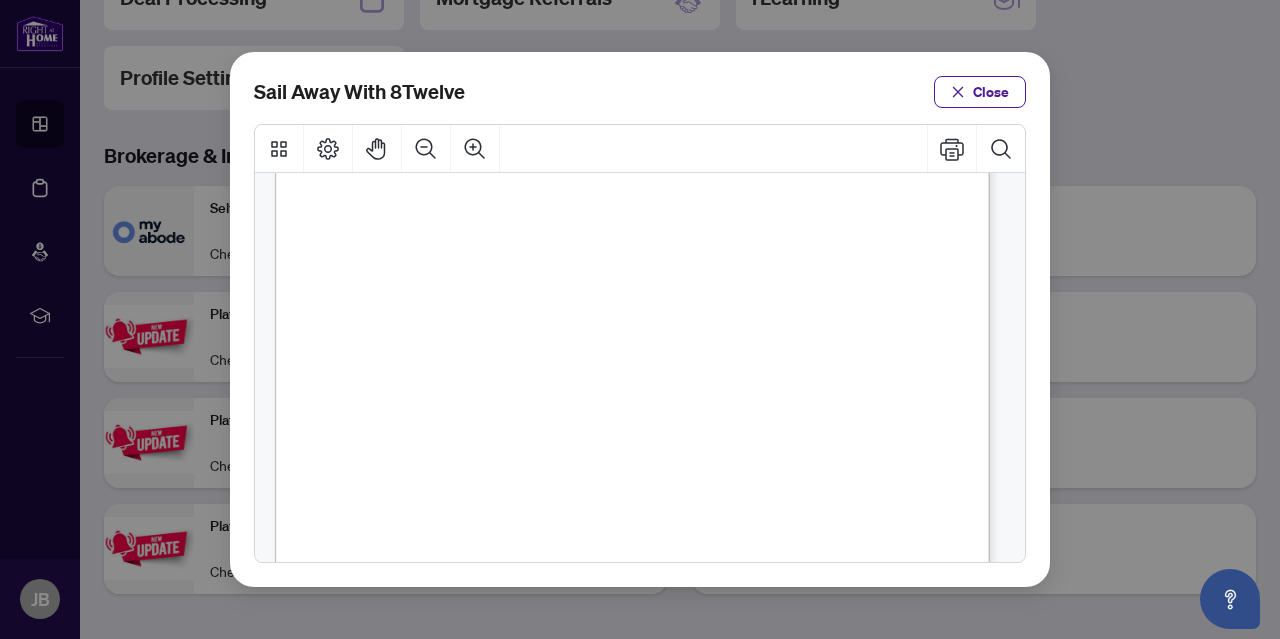 scroll, scrollTop: 574, scrollLeft: 0, axis: vertical 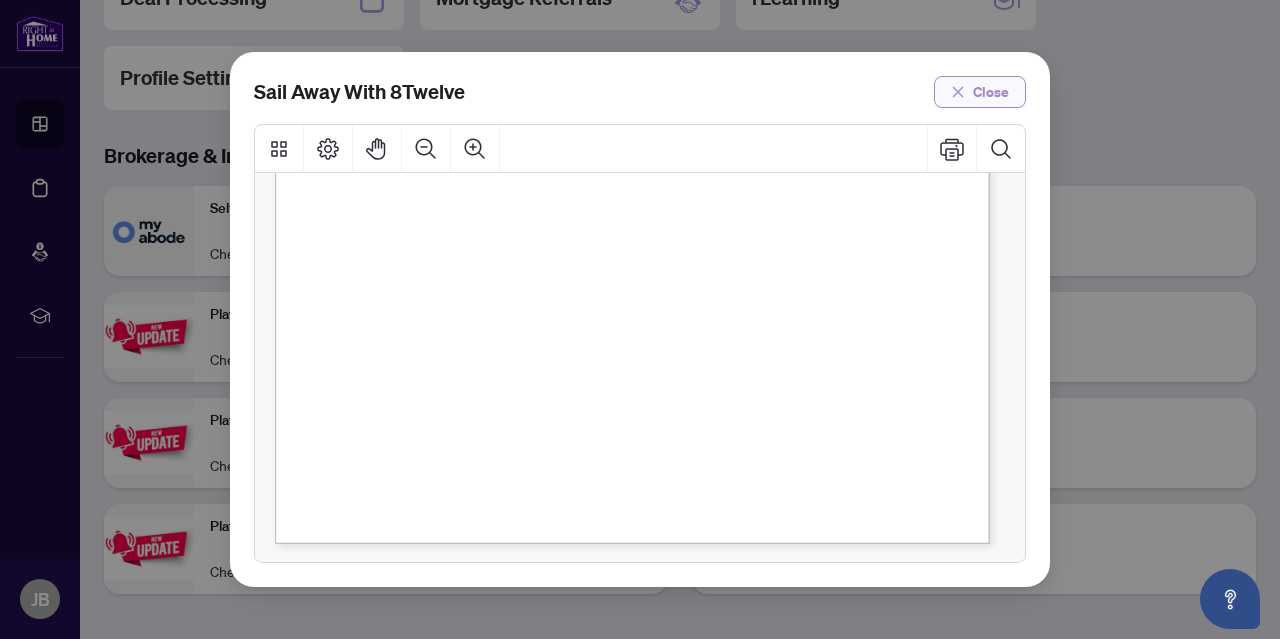 click on "Close" at bounding box center [980, 92] 